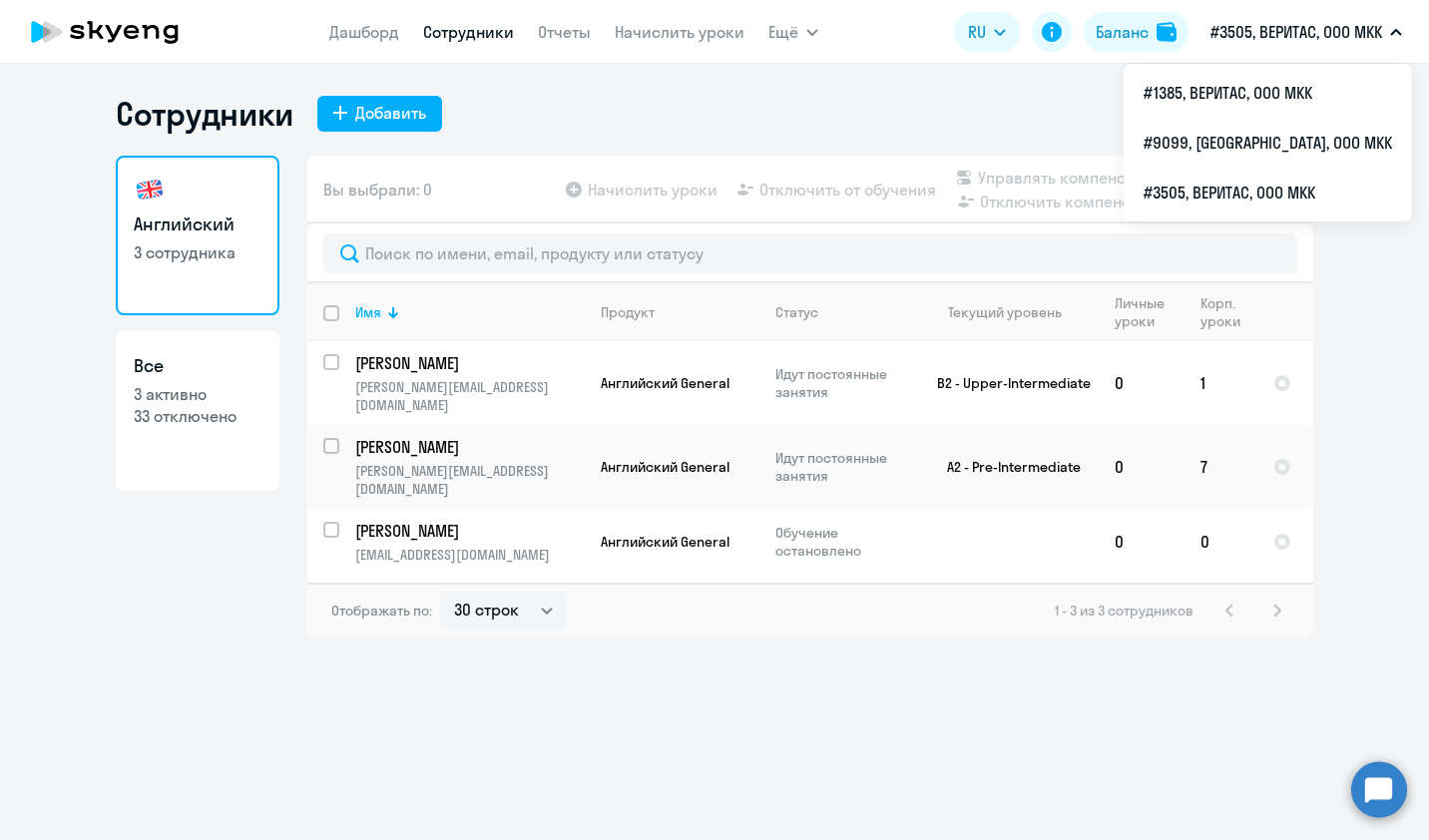 select on "30" 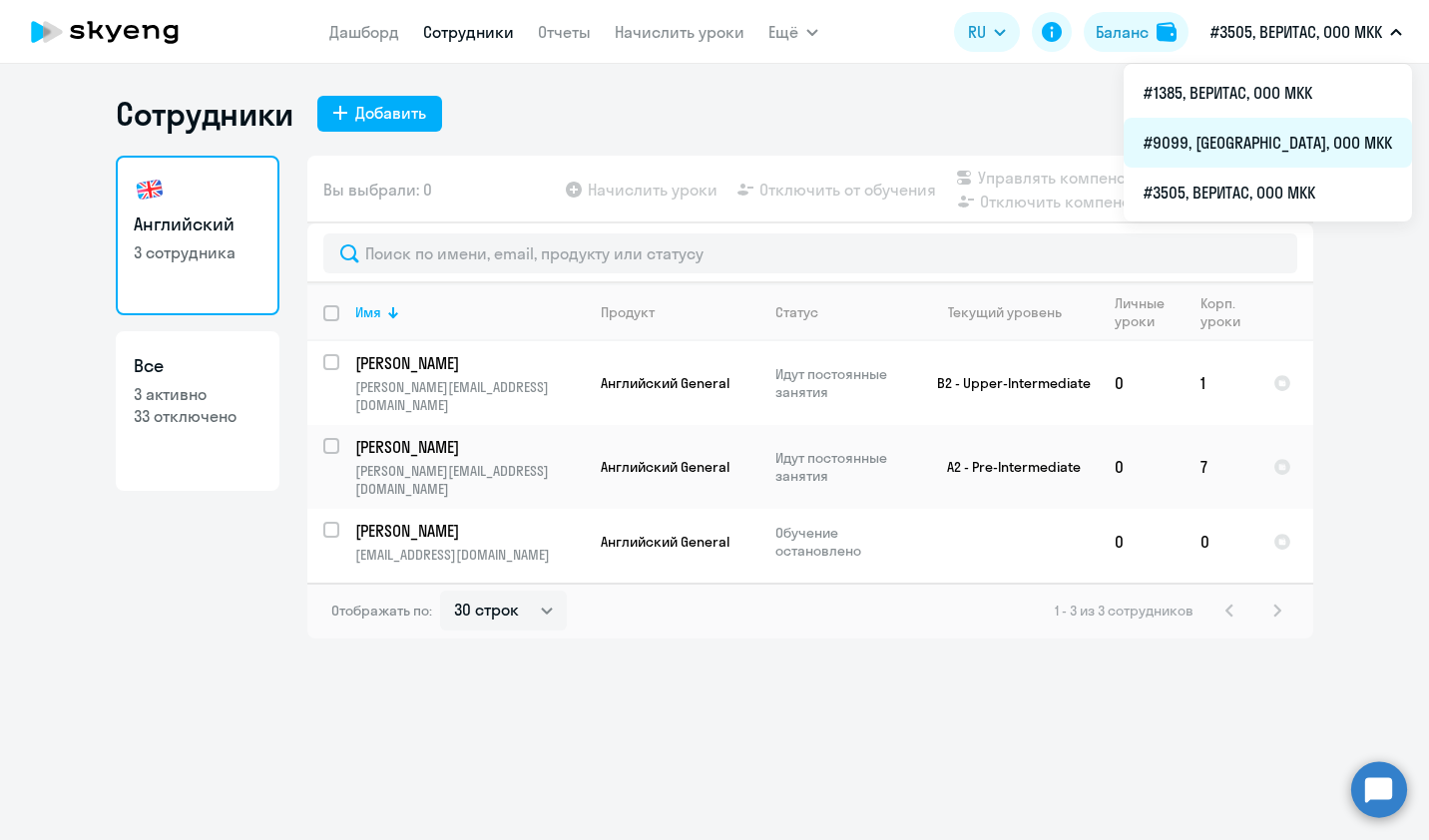 click on "#9099, [GEOGRAPHIC_DATA], ООО МКК" at bounding box center [1267, 143] 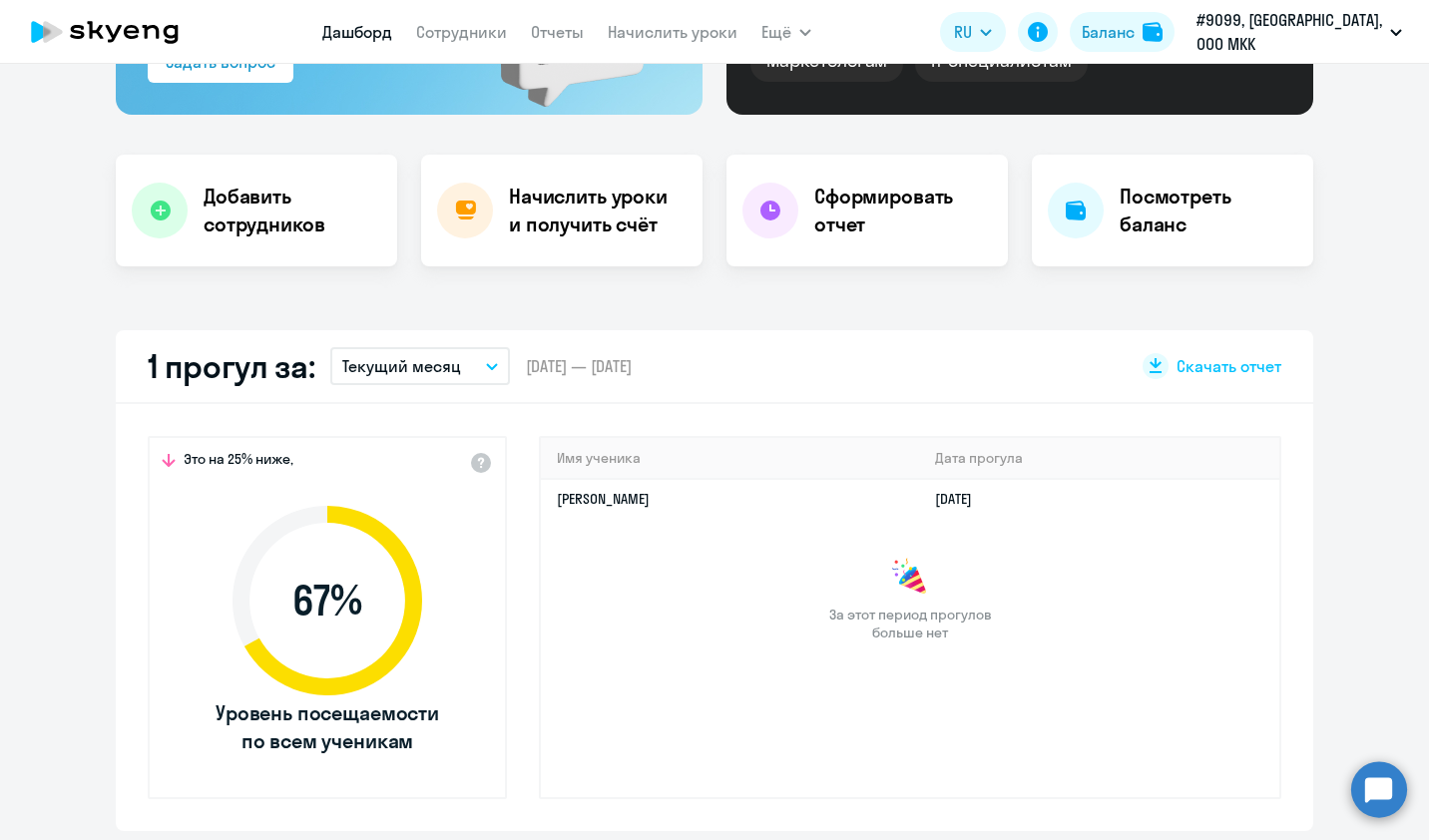 scroll, scrollTop: 100, scrollLeft: 0, axis: vertical 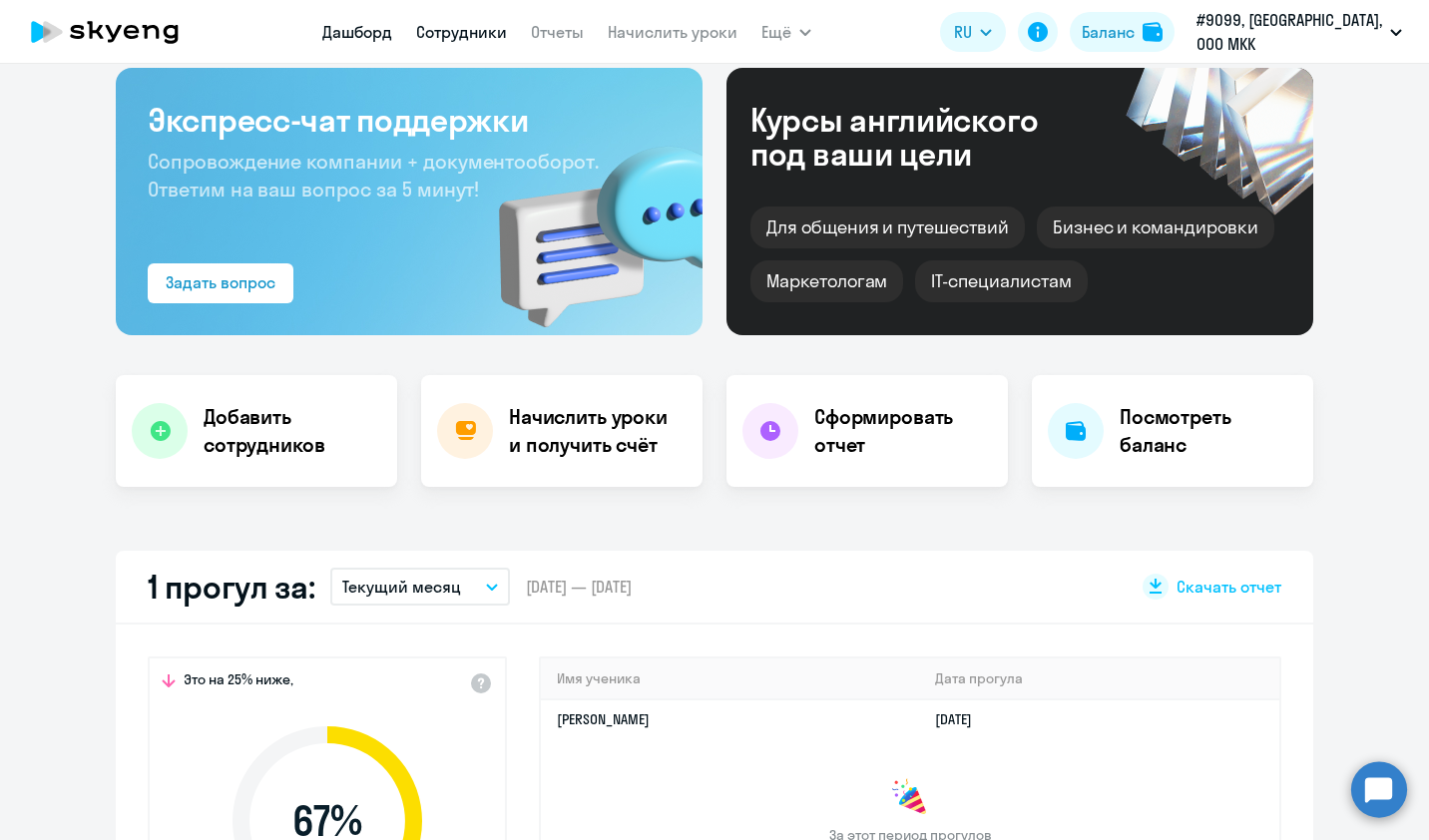 click on "Сотрудники" at bounding box center (461, 32) 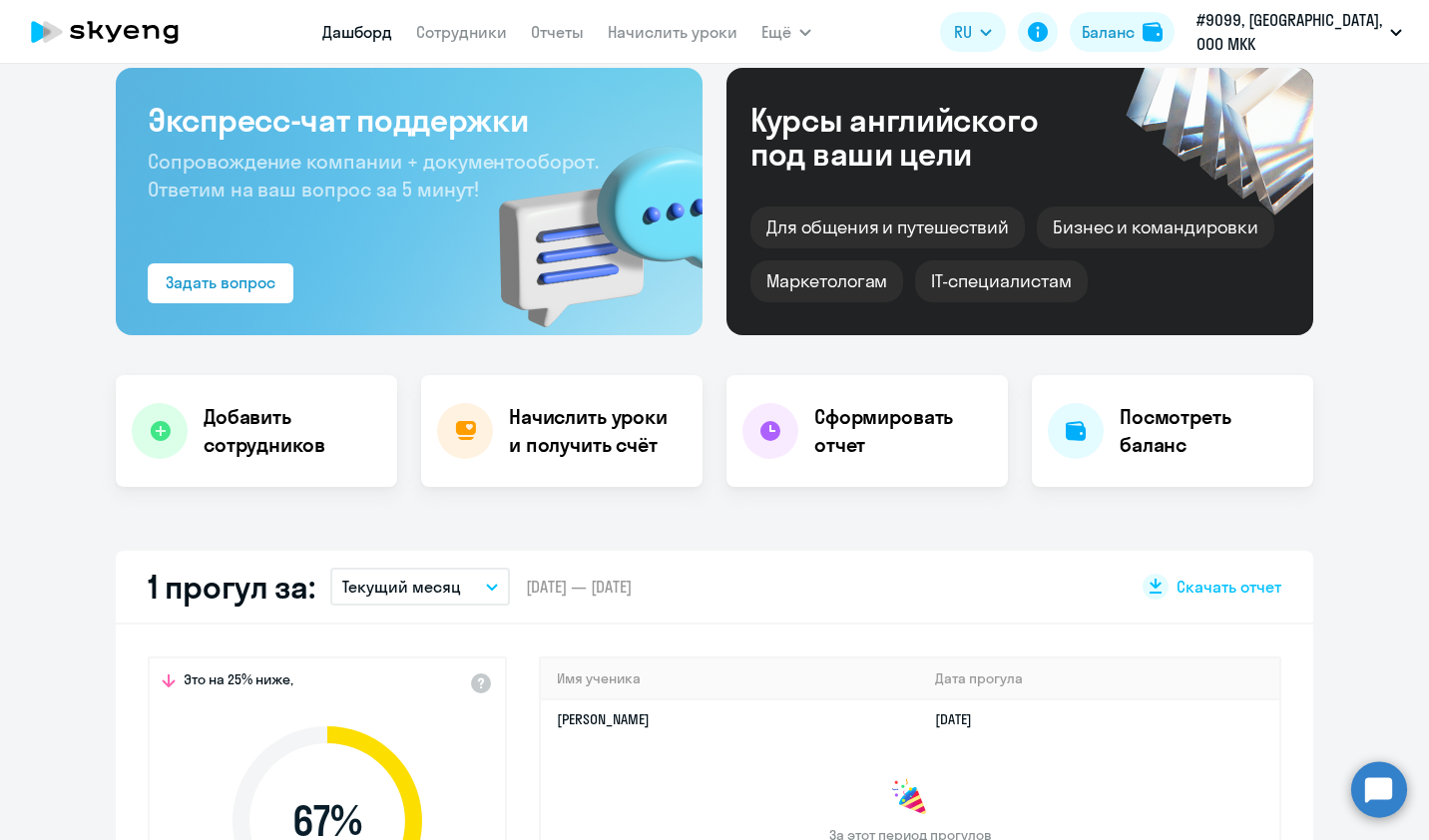 scroll, scrollTop: 0, scrollLeft: 0, axis: both 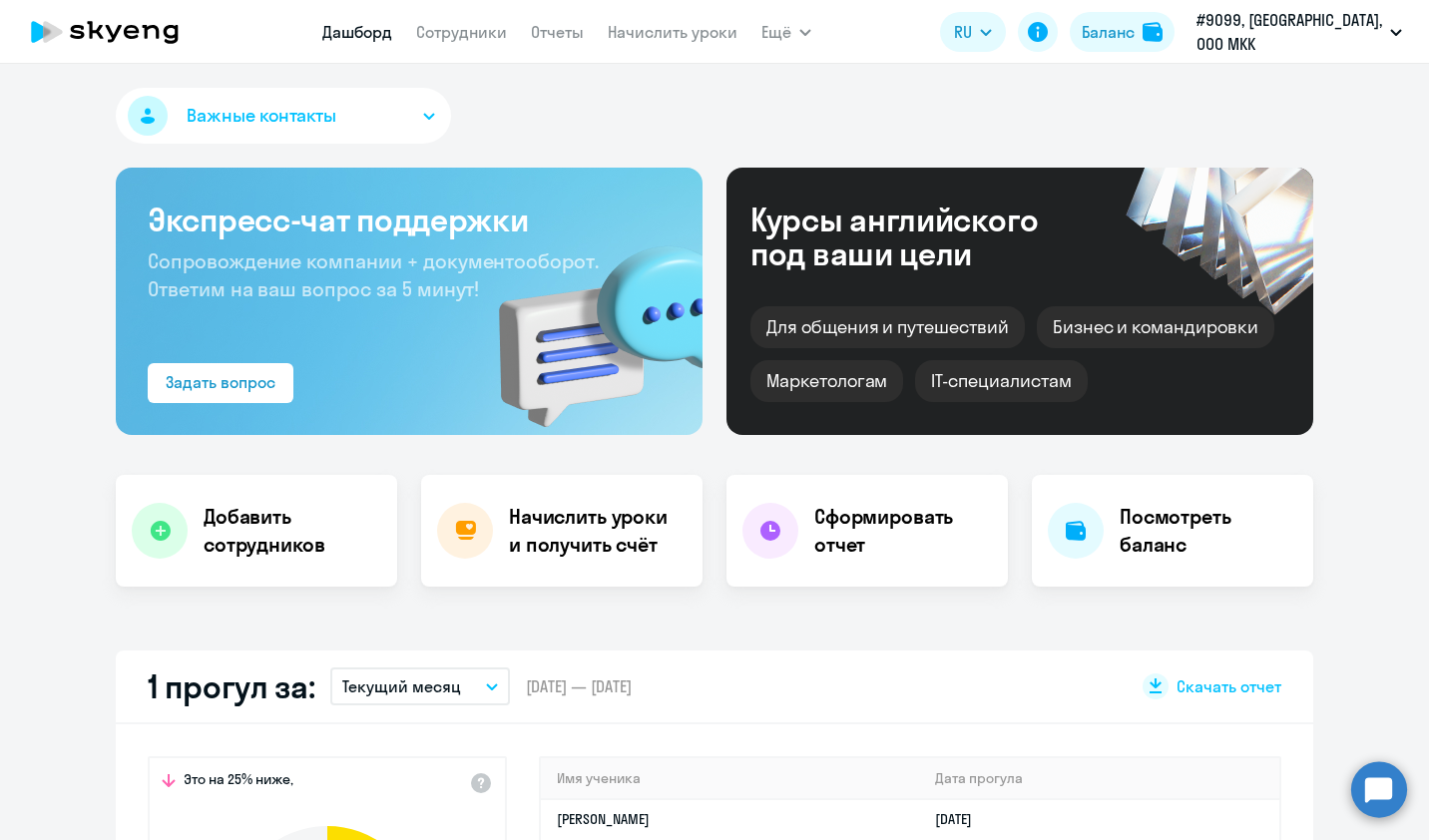 select on "30" 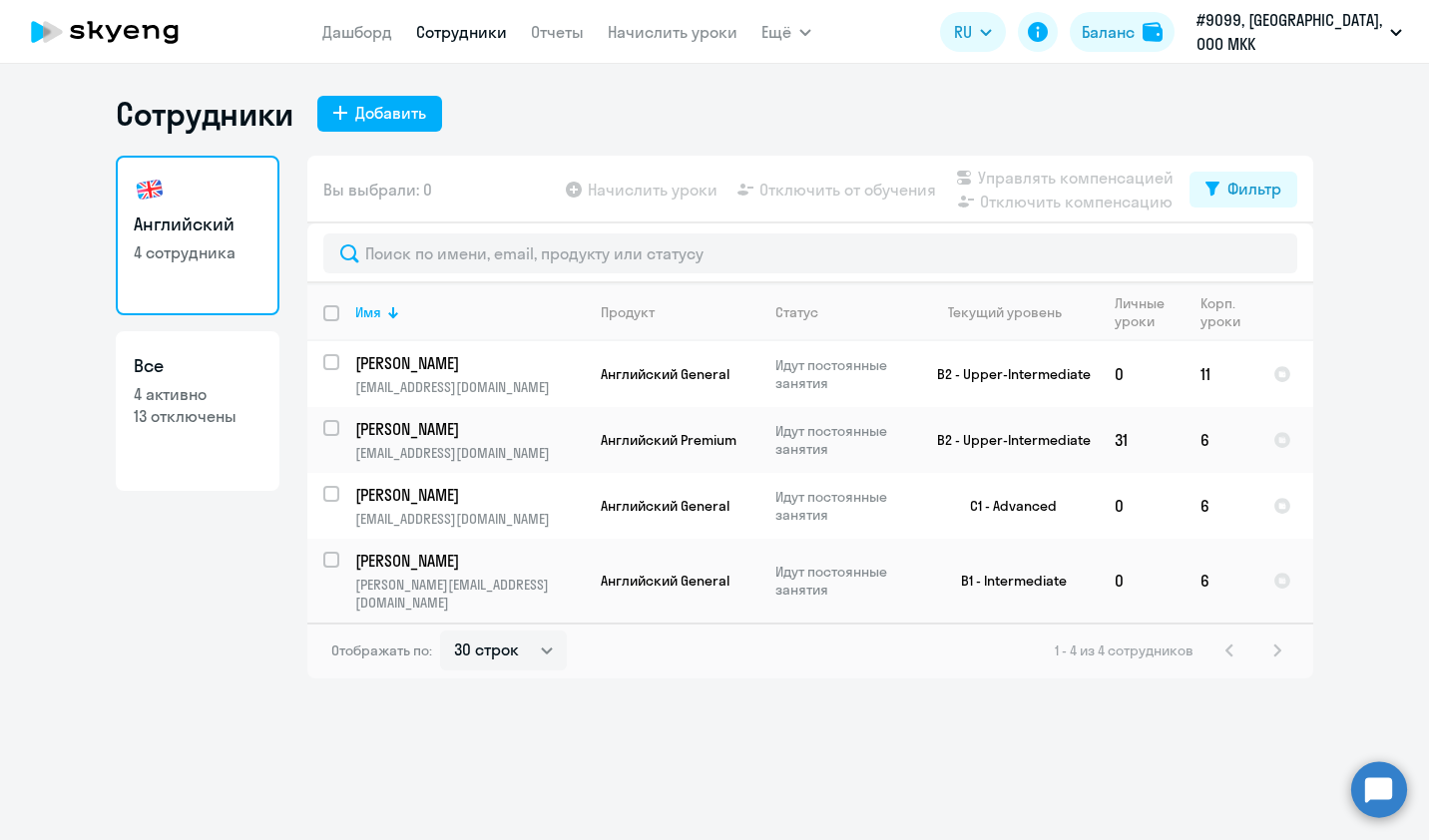 click on "[PERSON_NAME]
Отчеты
Начислить уроки
Ещё
Дашборд Сотрудники Отчеты Начислить уроки Документооборот Все продукты  RU
Баланс   #9099, [GEOGRAPHIC_DATA], ООО МКК
#1385, ВЕРИТАС, ООО МКК   #9099, [GEOGRAPHIC_DATA], ООО МКК   #3505, ВЕРИТАС, ООО МКК  Сотрудники
Добавить   Английский   4 сотрудника  Все  4 активно   13 отключены   Вы выбрали: 0
Начислить уроки
Отключить от обучения
Управлять компенсацией
Отключить компенсацию
Фильтр
Имя   Продукт   Статус   Текущий уровень   Личные уроки   Корп. уроки    [PERSON_NAME] [PERSON_NAME][EMAIL_ADDRESS][DOMAIN_NAME]  0" at bounding box center (714, 420) 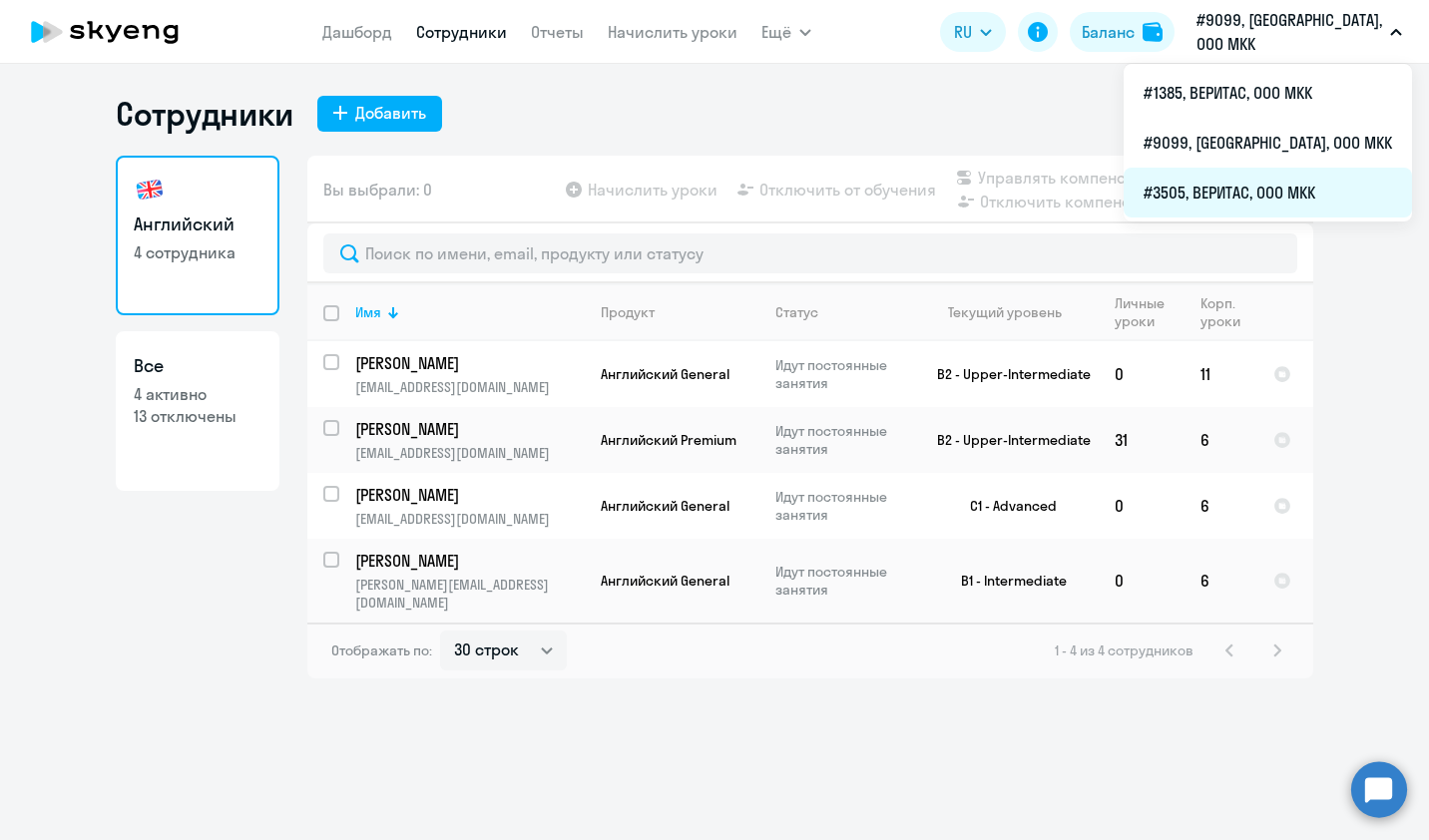 click on "#3505, ВЕРИТАС, ООО МКК" at bounding box center (1267, 193) 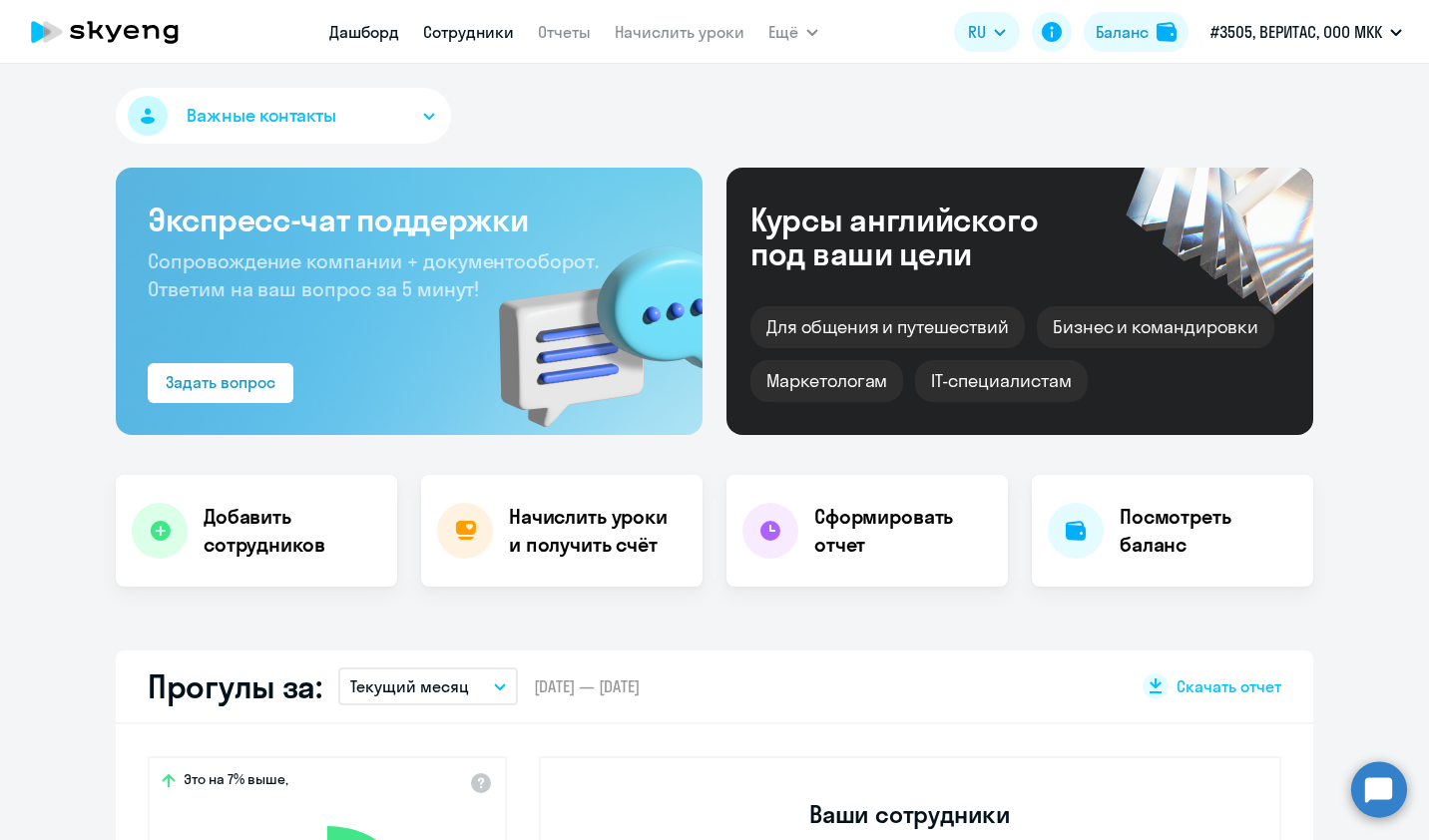 click on "Сотрудники" at bounding box center [468, 32] 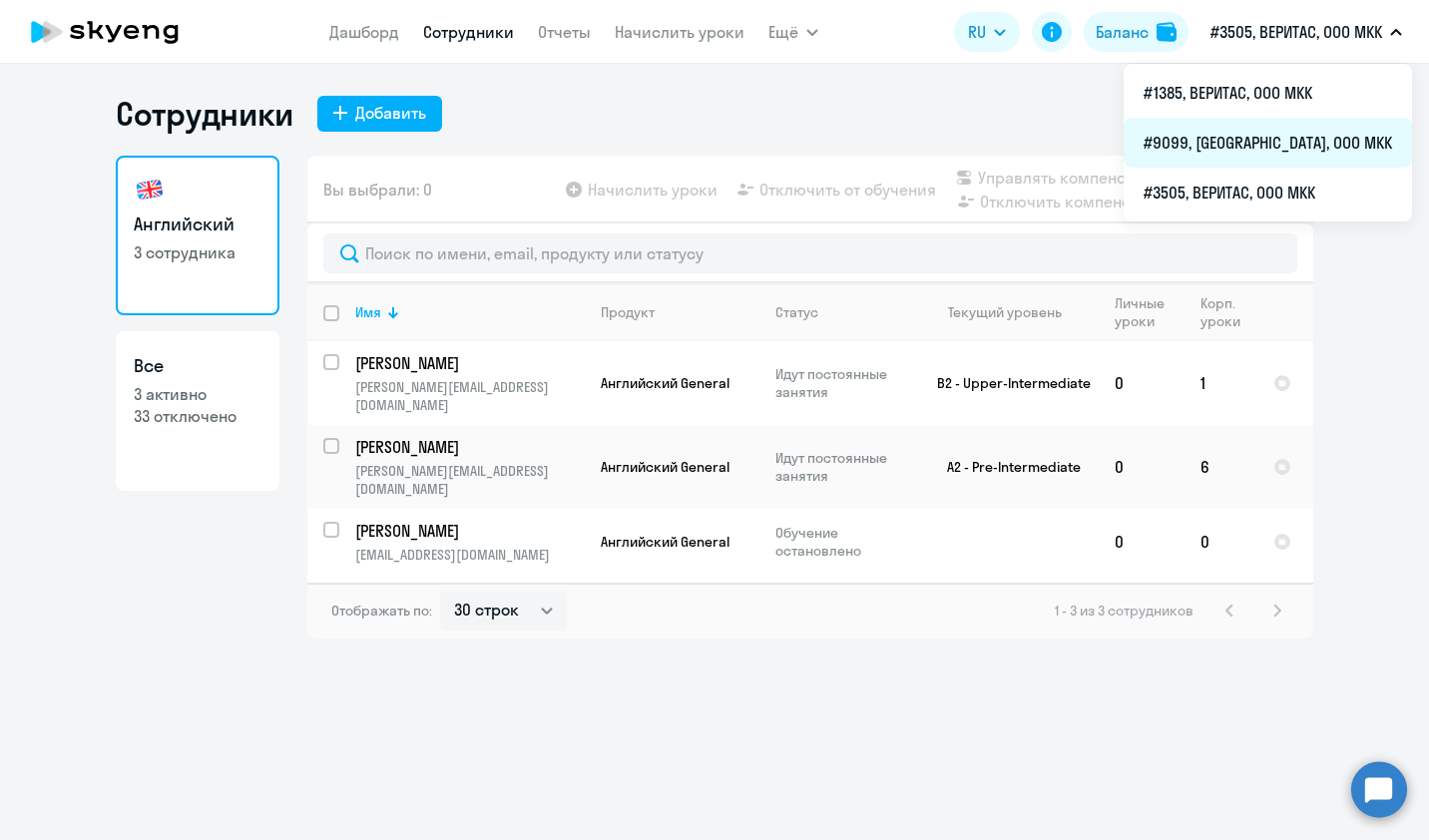 click on "#9099, [GEOGRAPHIC_DATA], ООО МКК" at bounding box center [1267, 143] 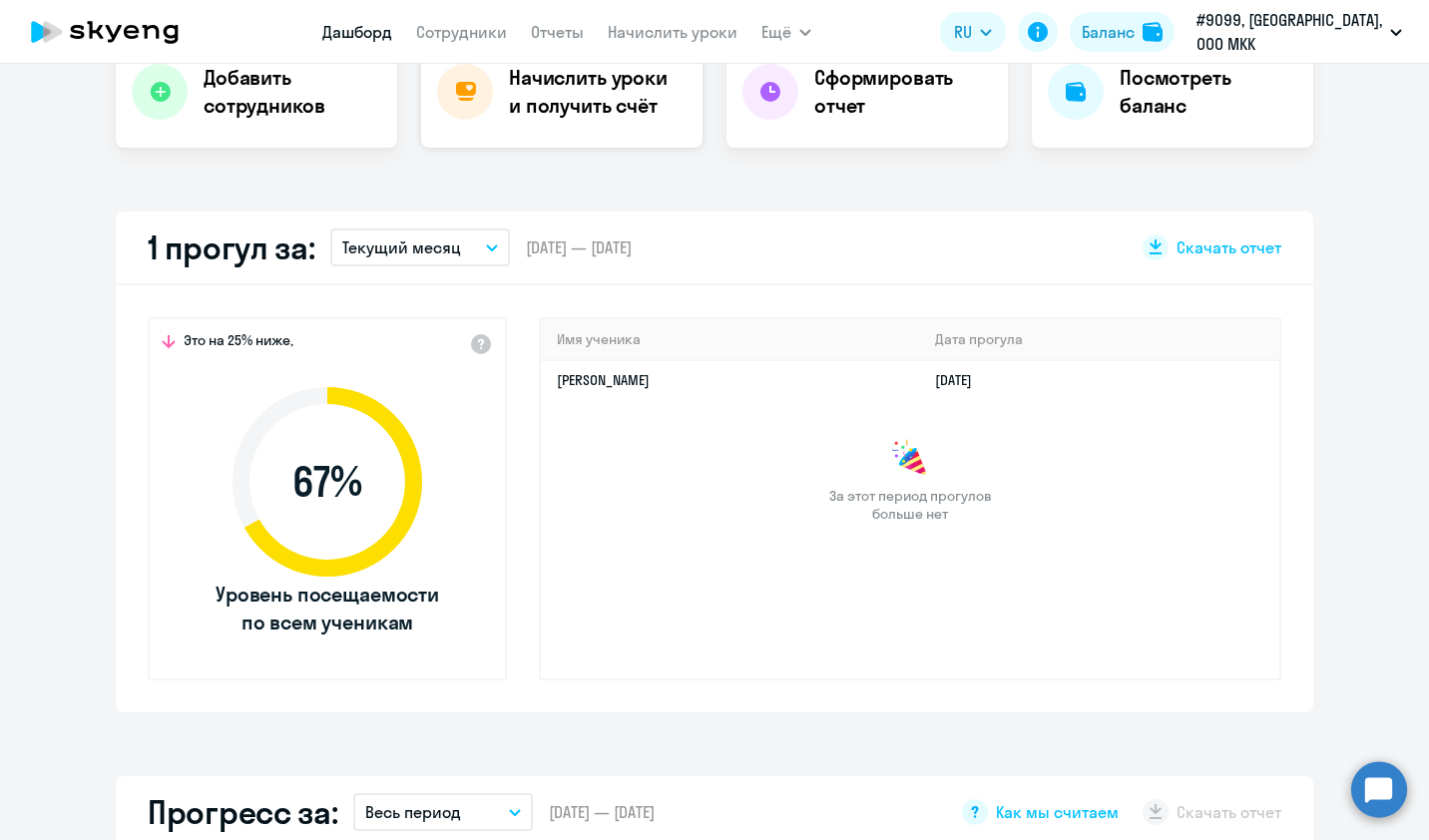 scroll, scrollTop: 299, scrollLeft: 0, axis: vertical 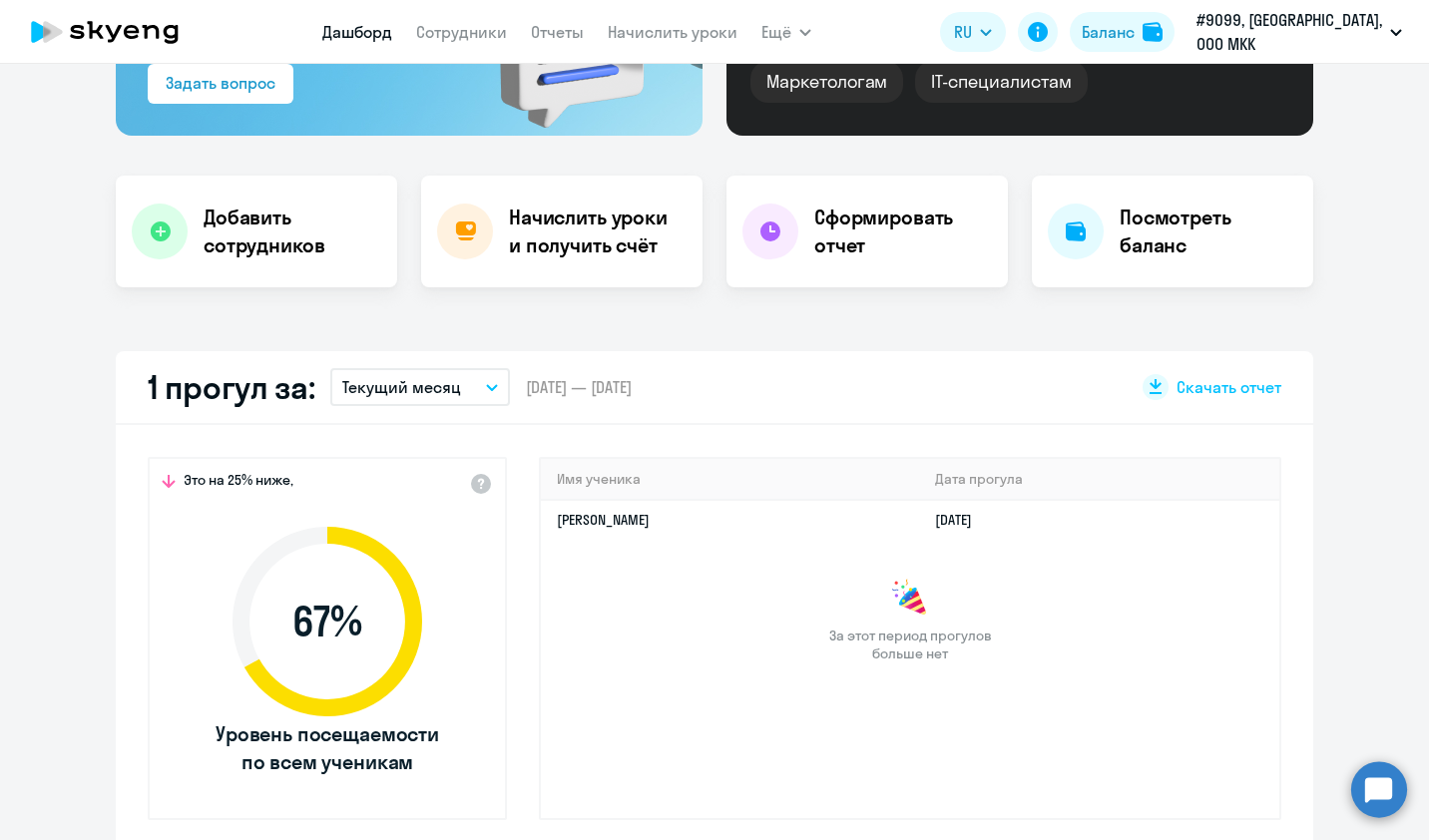 select on "30" 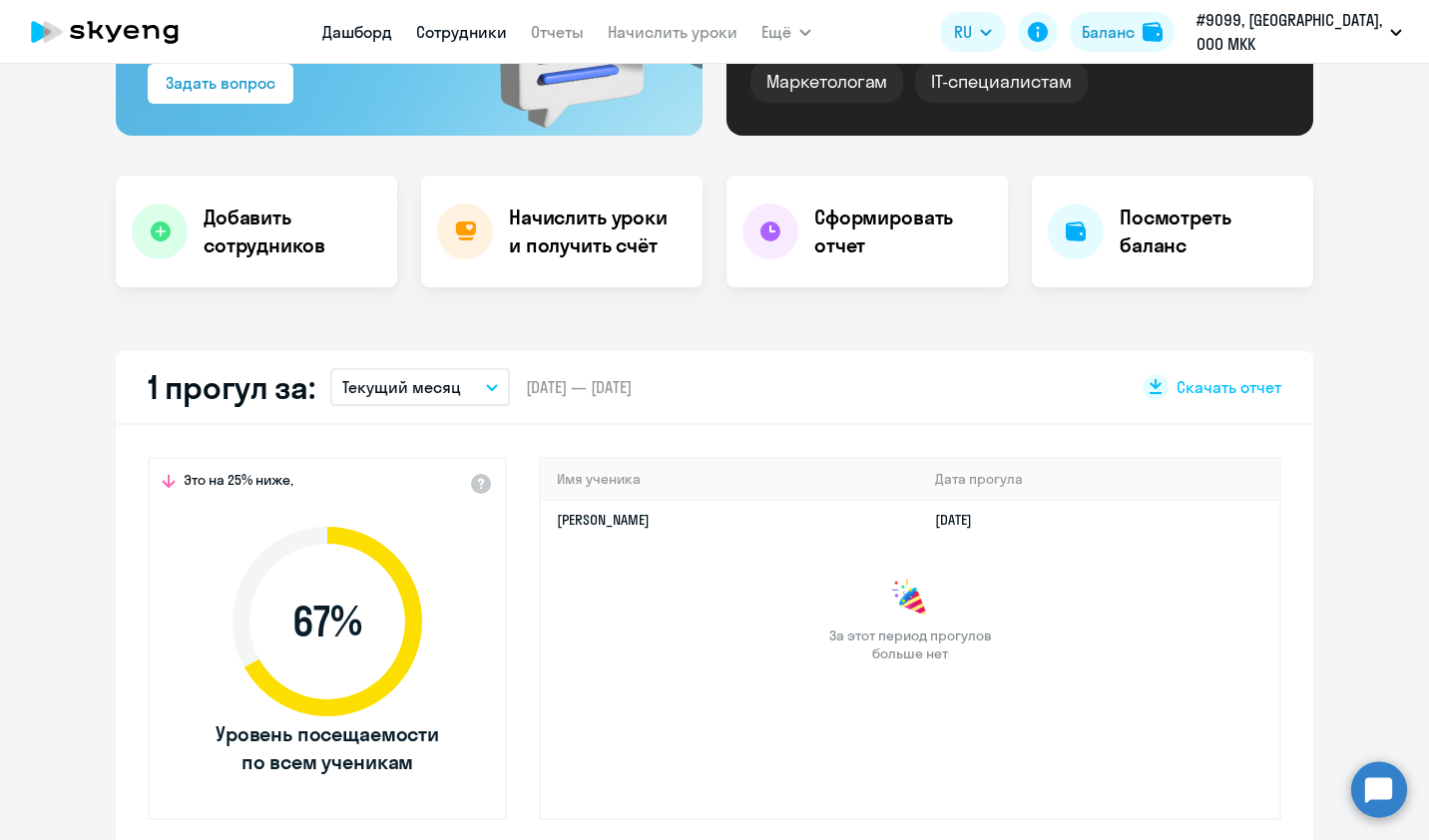 click on "Сотрудники" at bounding box center [461, 32] 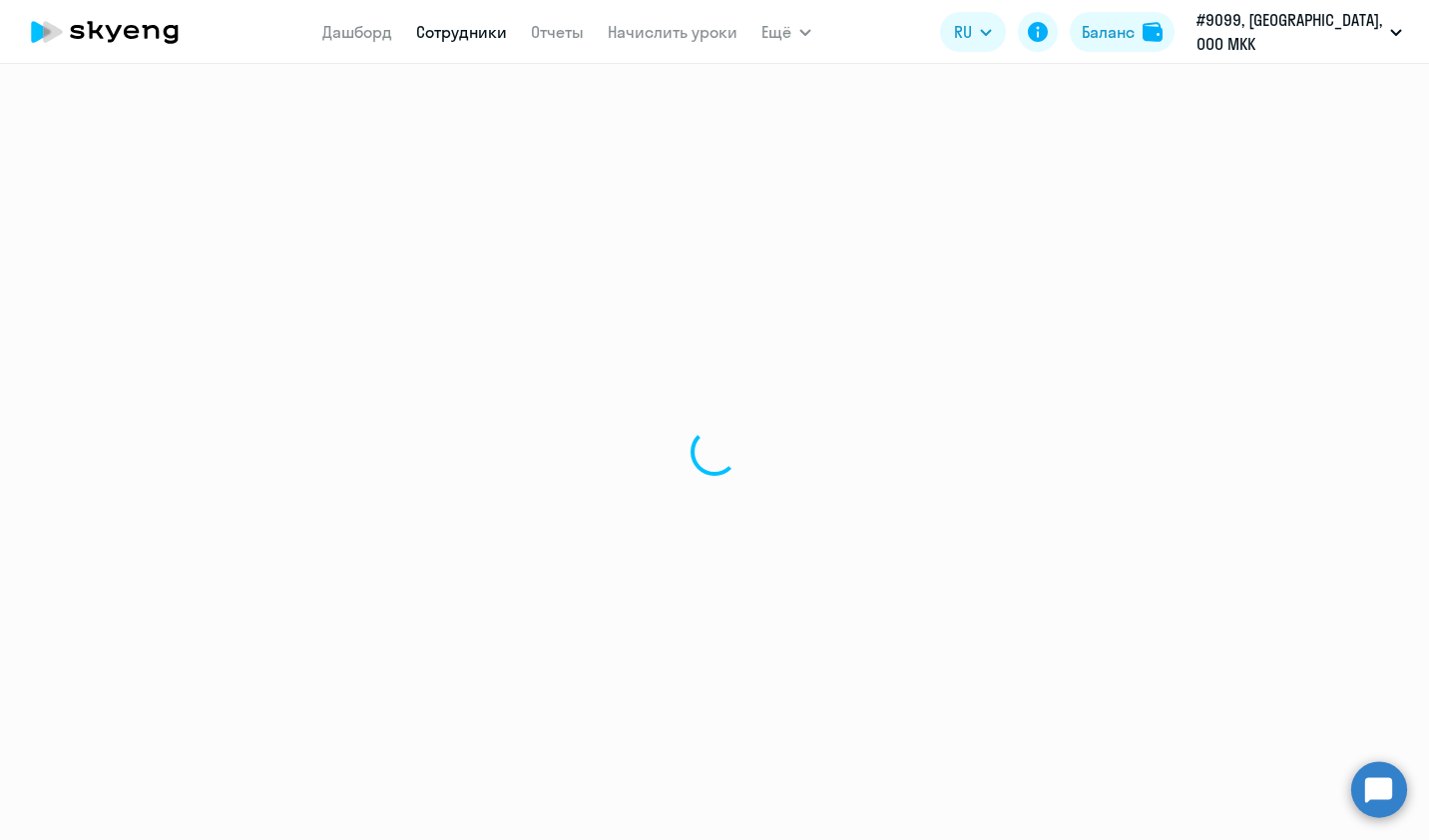 scroll, scrollTop: 0, scrollLeft: 0, axis: both 